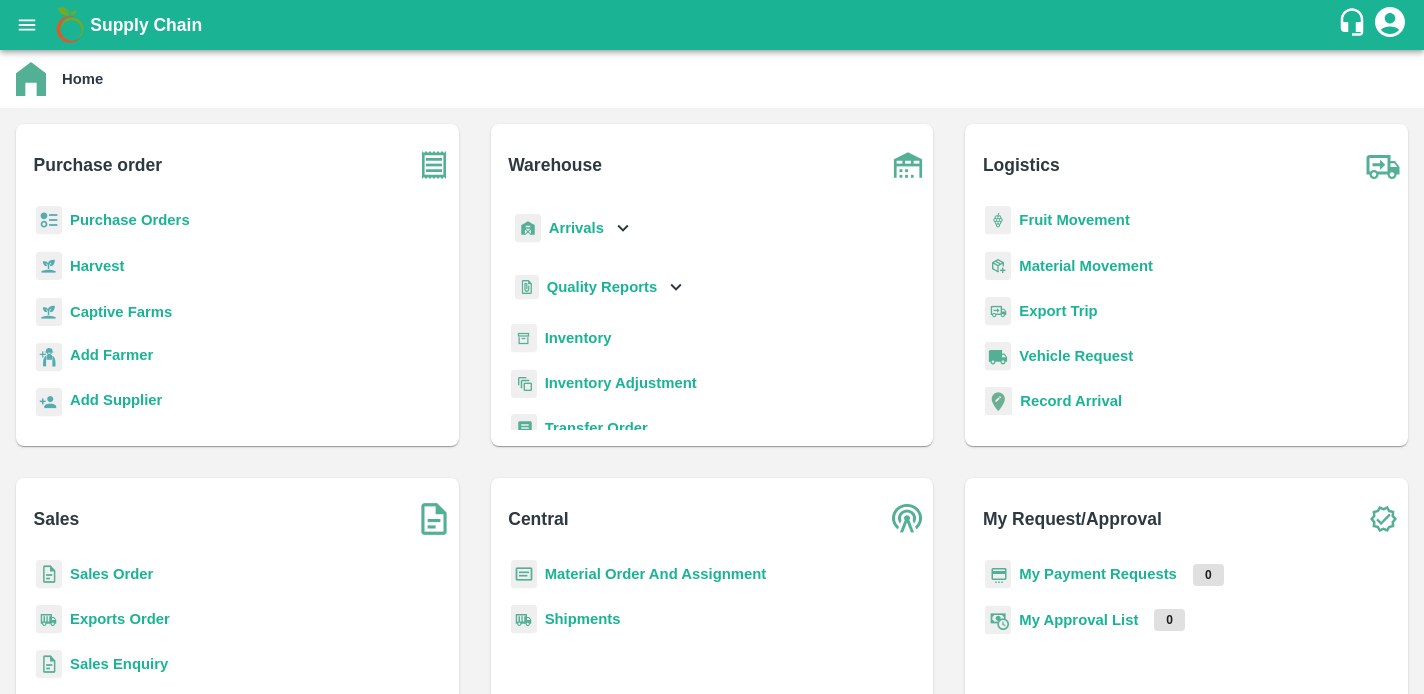 scroll, scrollTop: 0, scrollLeft: 0, axis: both 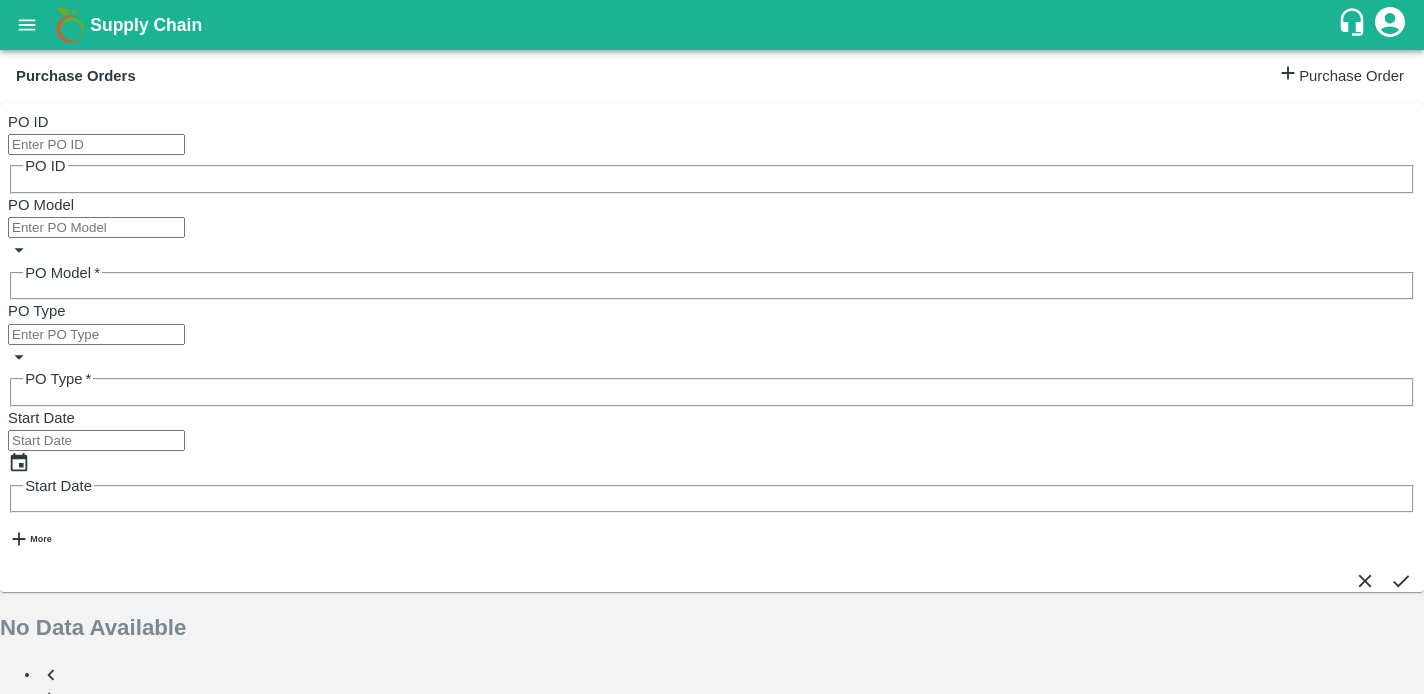 click 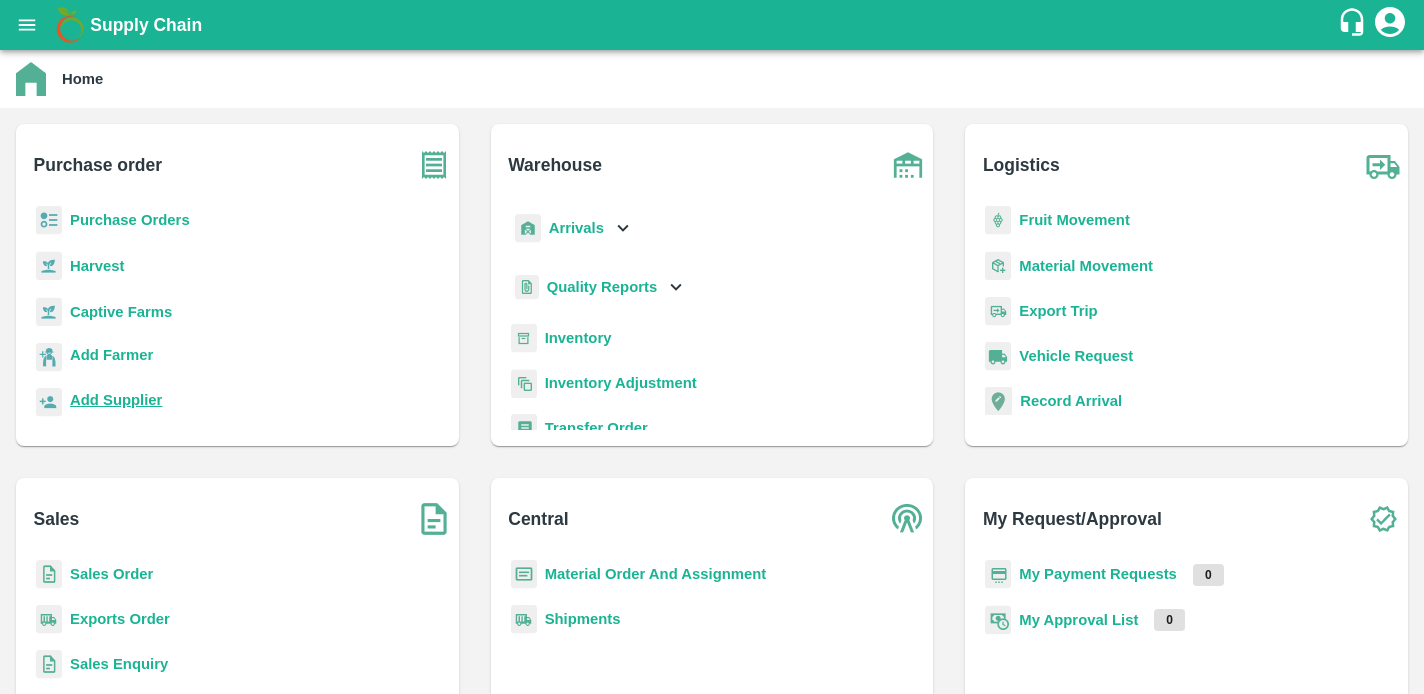 scroll, scrollTop: 11, scrollLeft: 0, axis: vertical 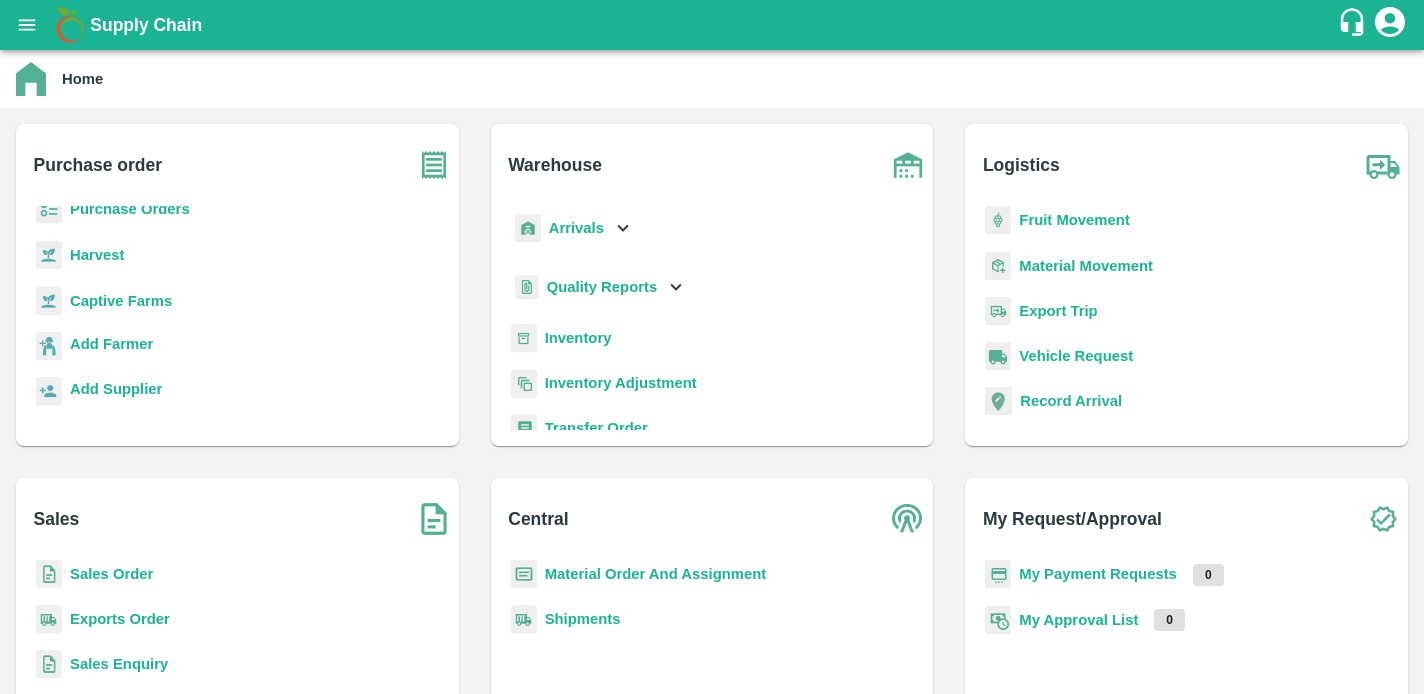 click 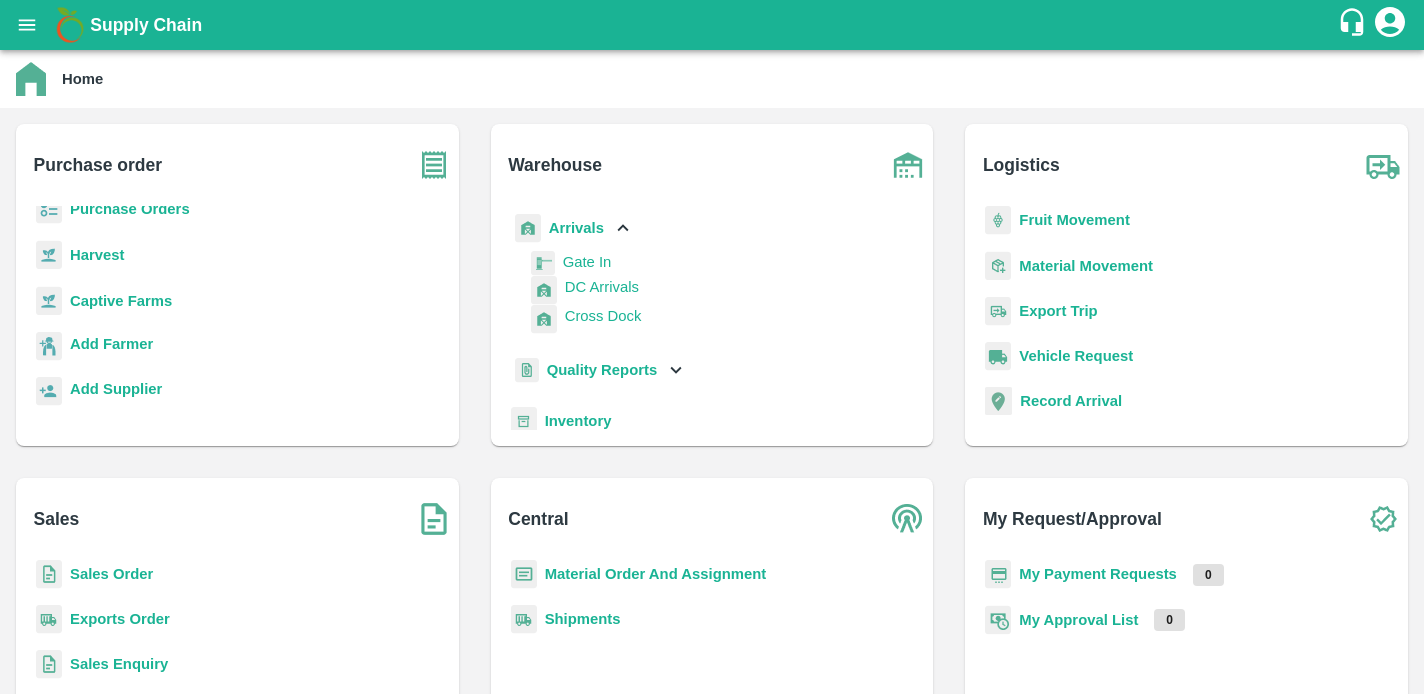 click on "DC Arrivals" at bounding box center [602, 287] 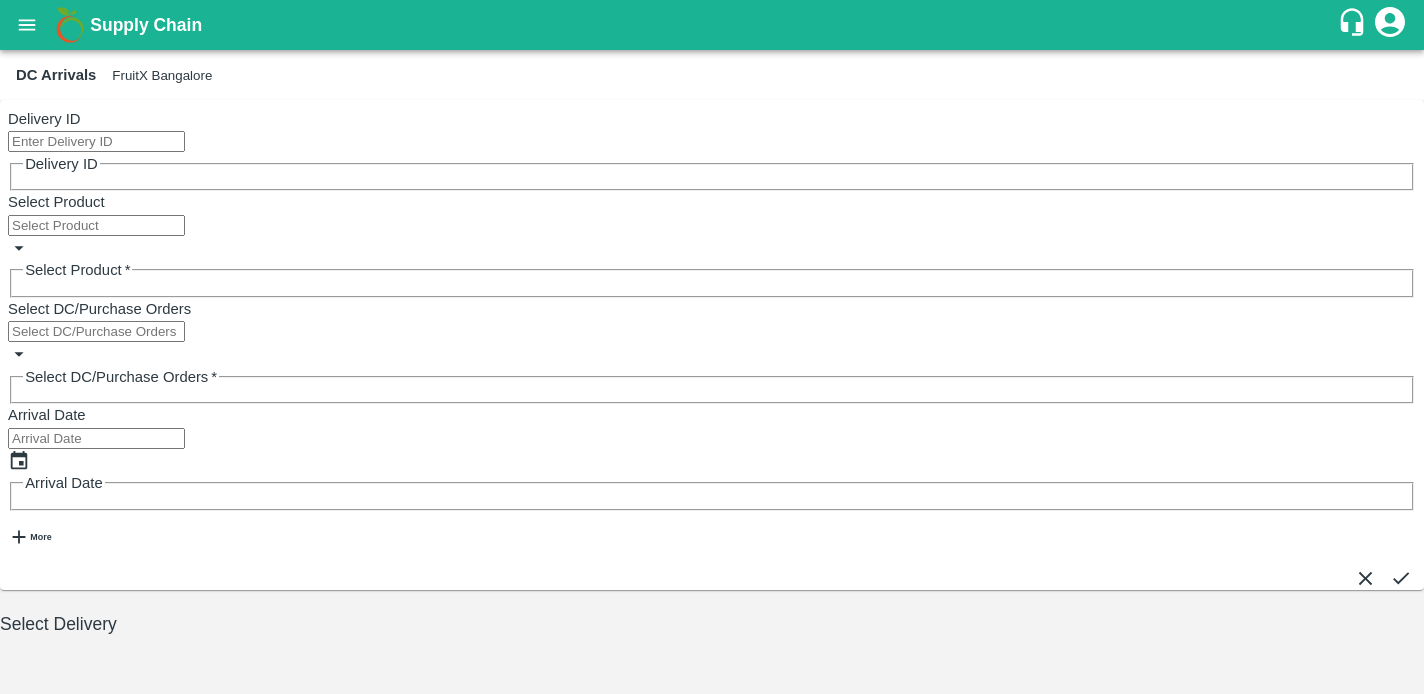click on "Supply Chain" at bounding box center (146, 25) 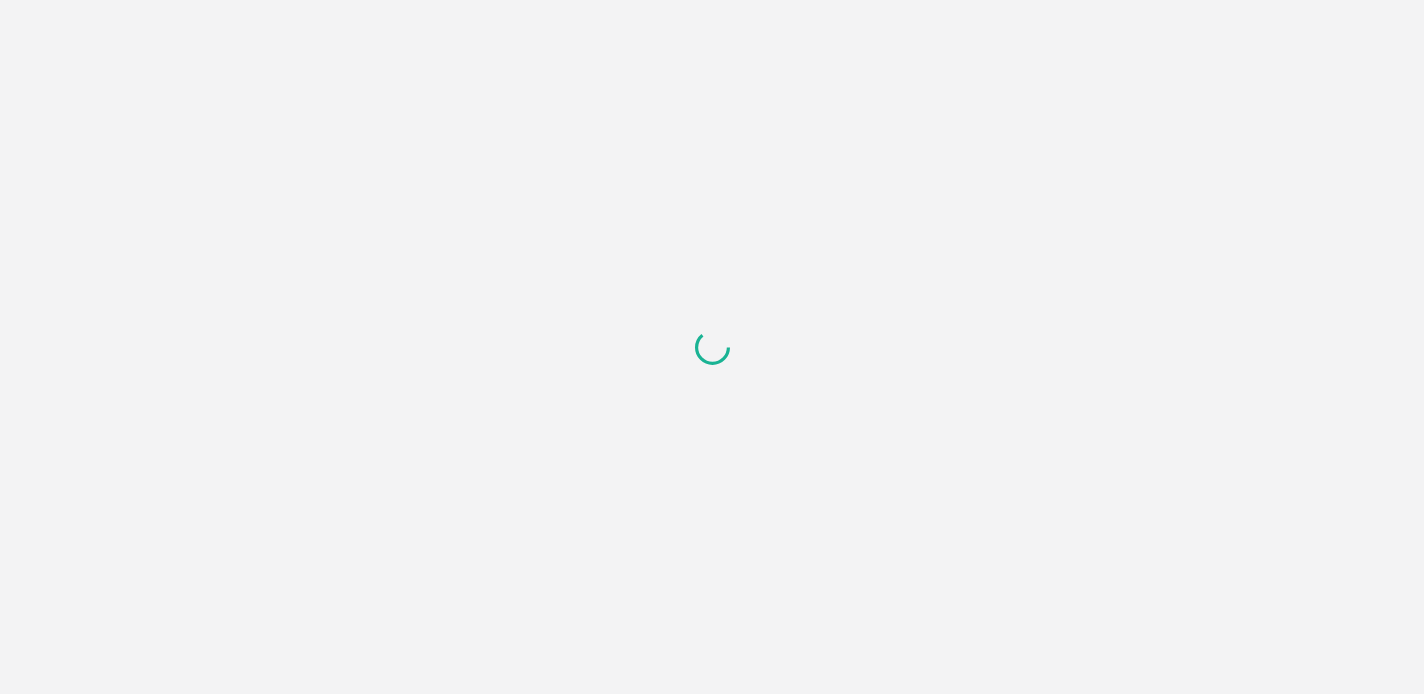 scroll, scrollTop: 0, scrollLeft: 0, axis: both 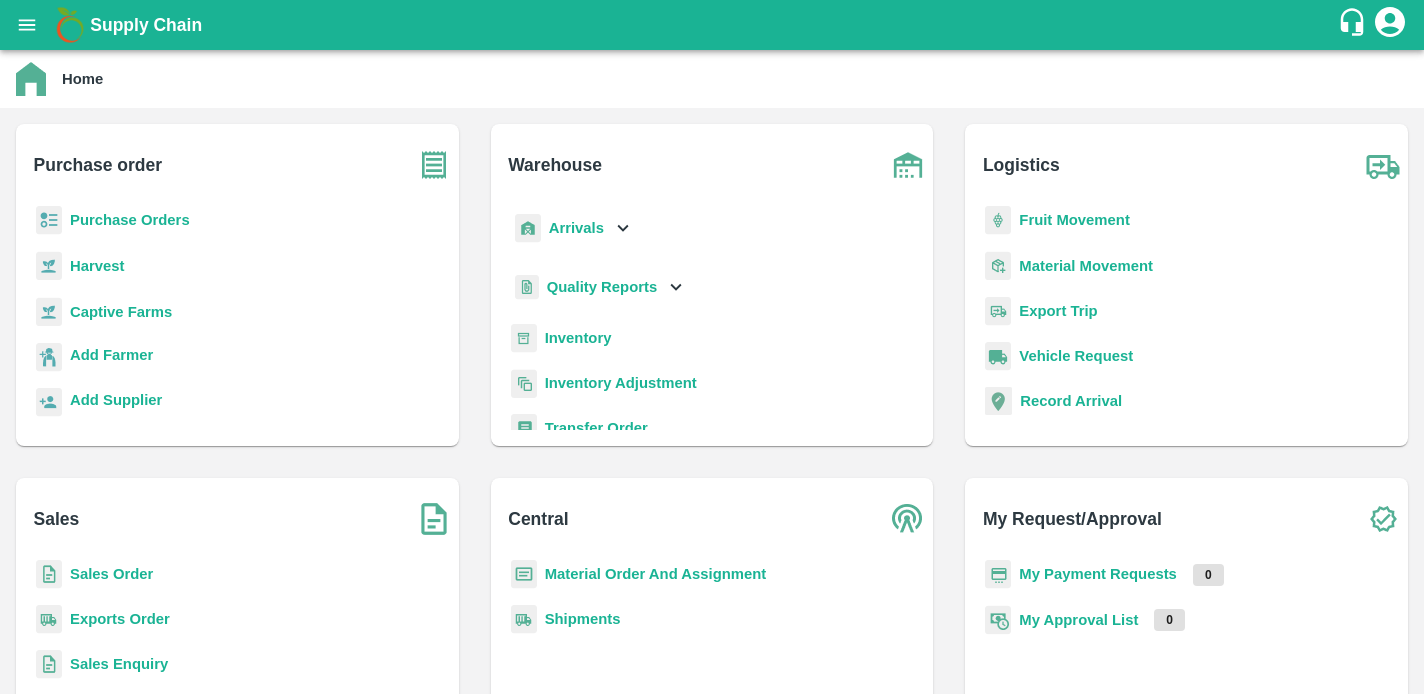 click 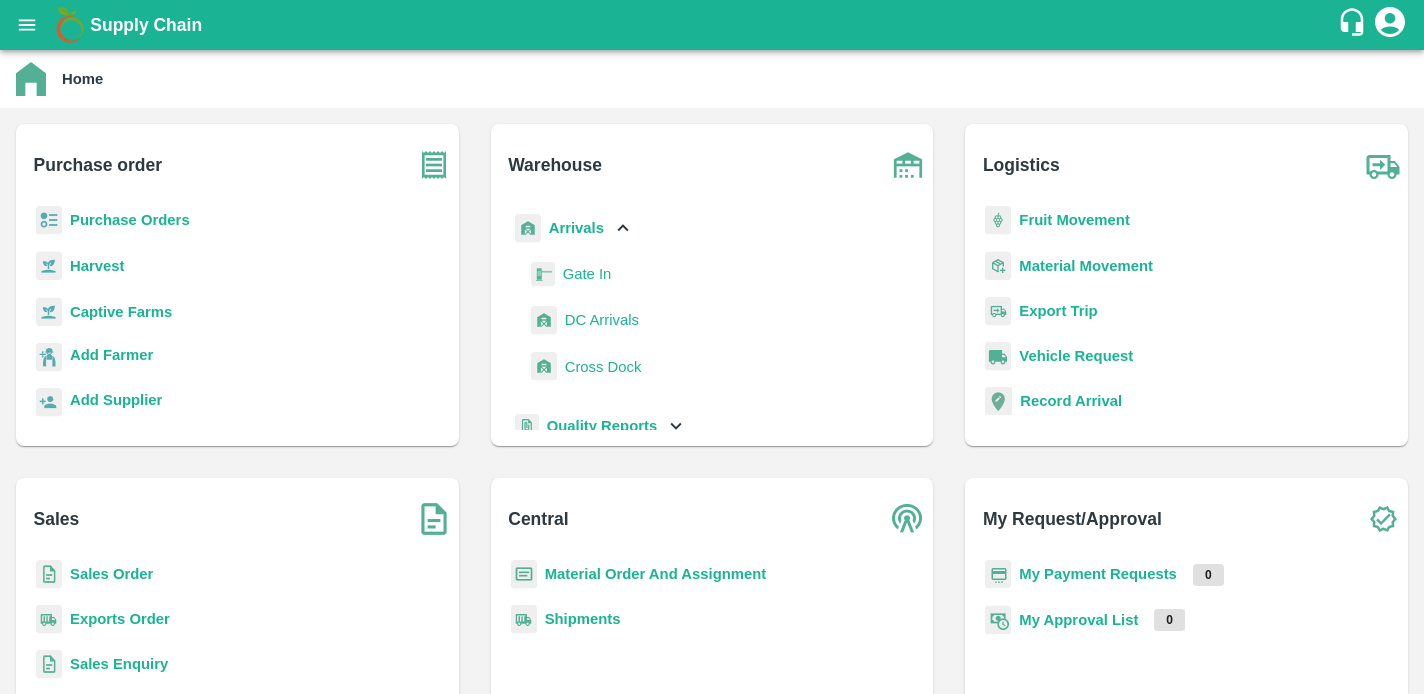 click on "DC Arrivals" at bounding box center (602, 320) 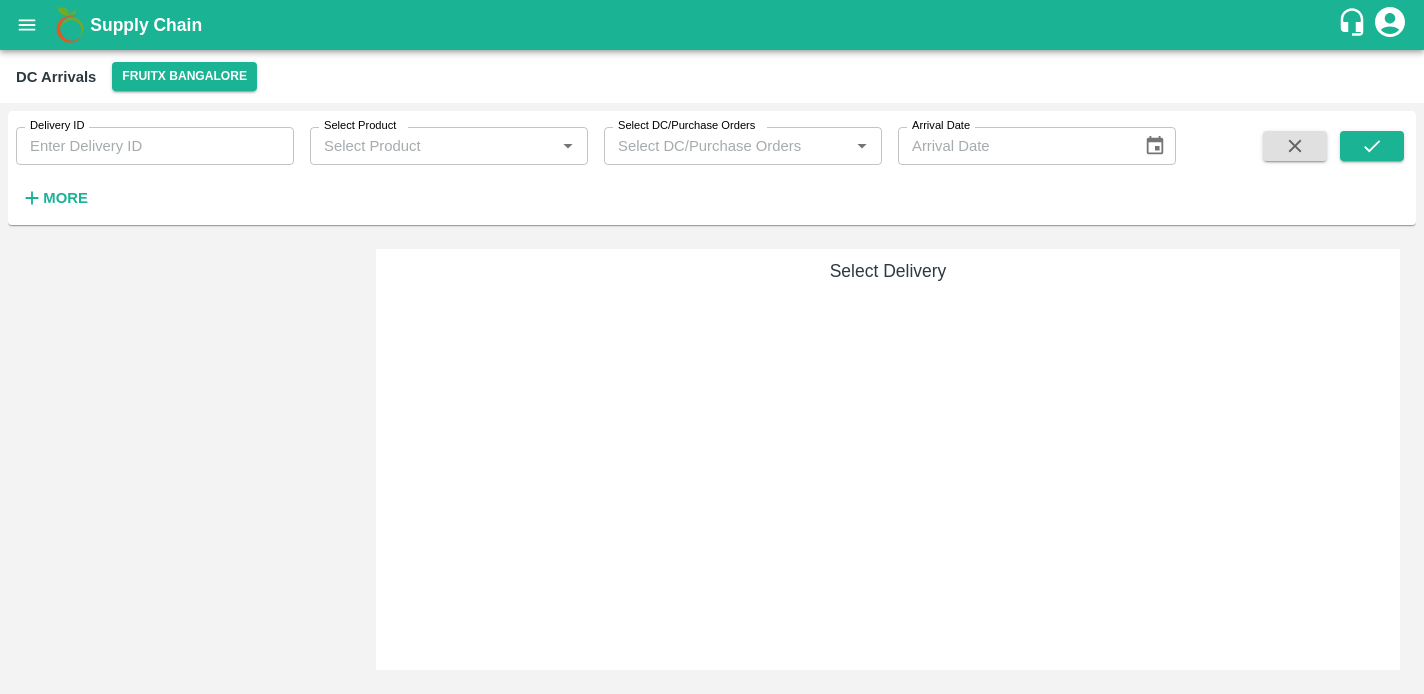 click at bounding box center [1155, 146] 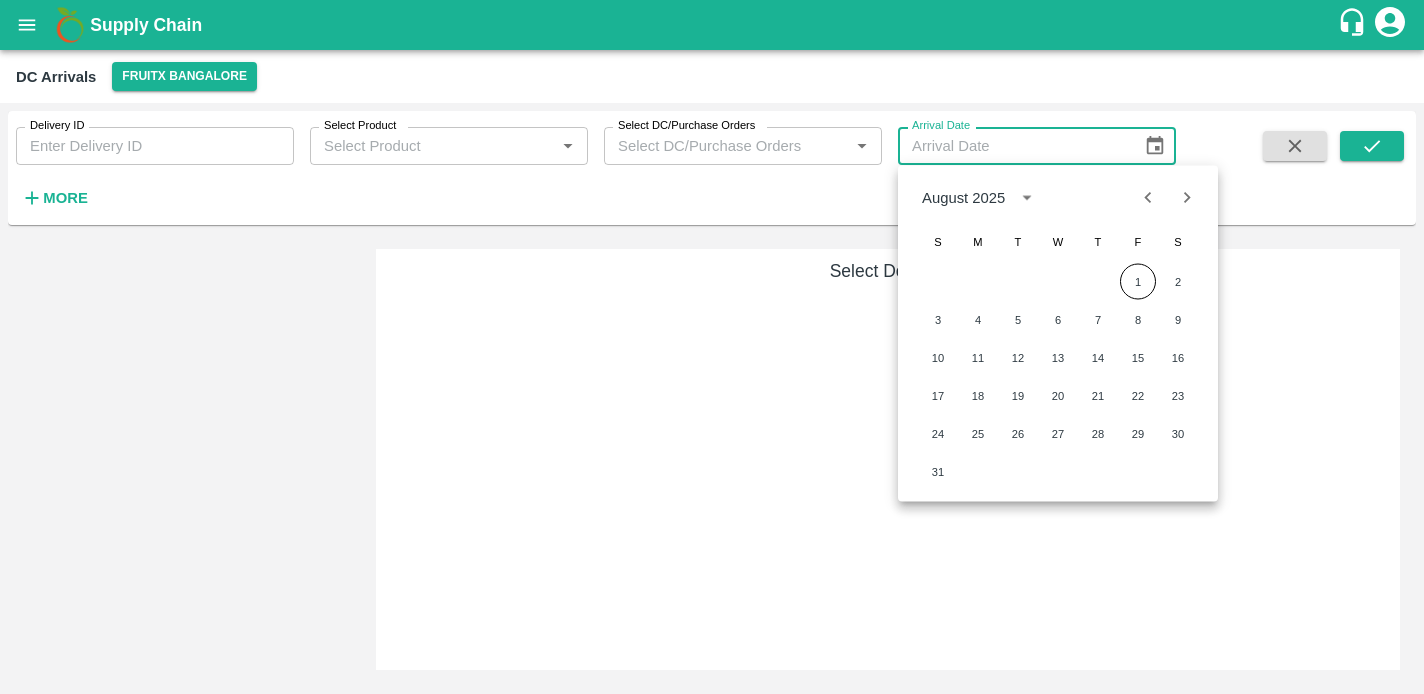 click 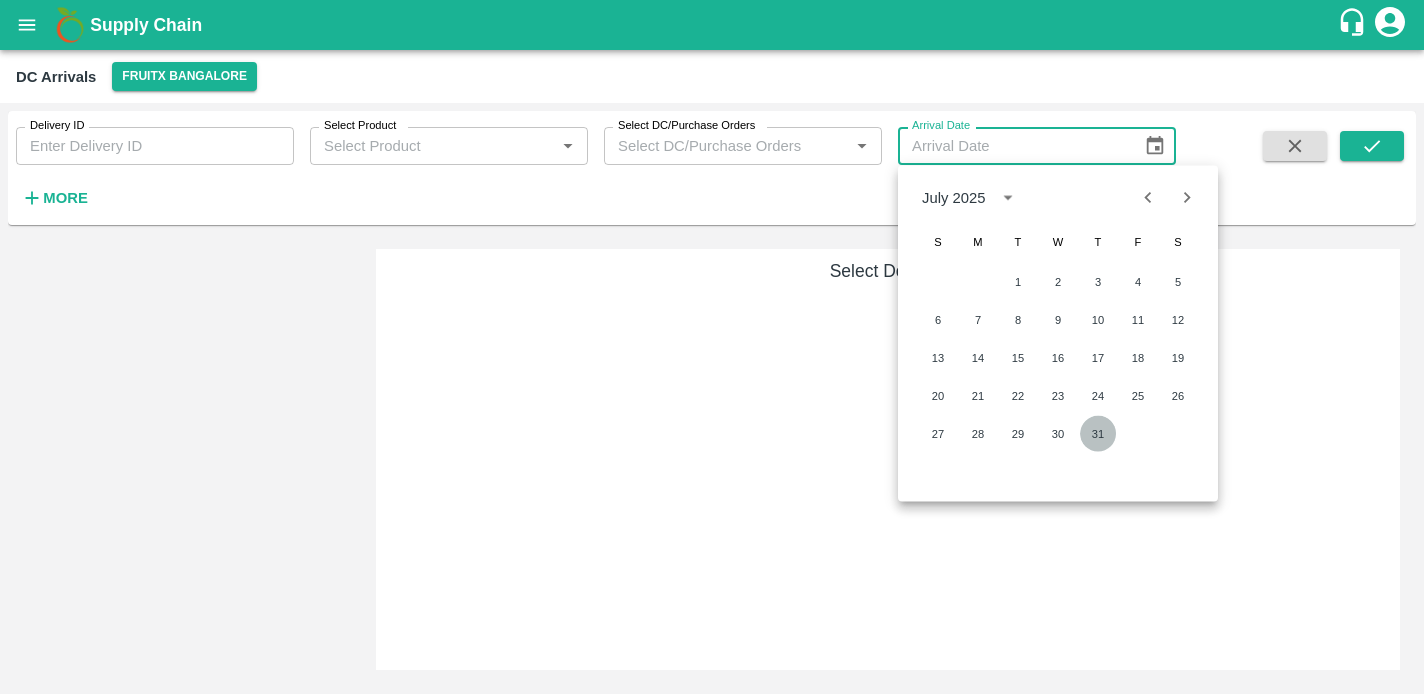 click on "31" at bounding box center [1098, 434] 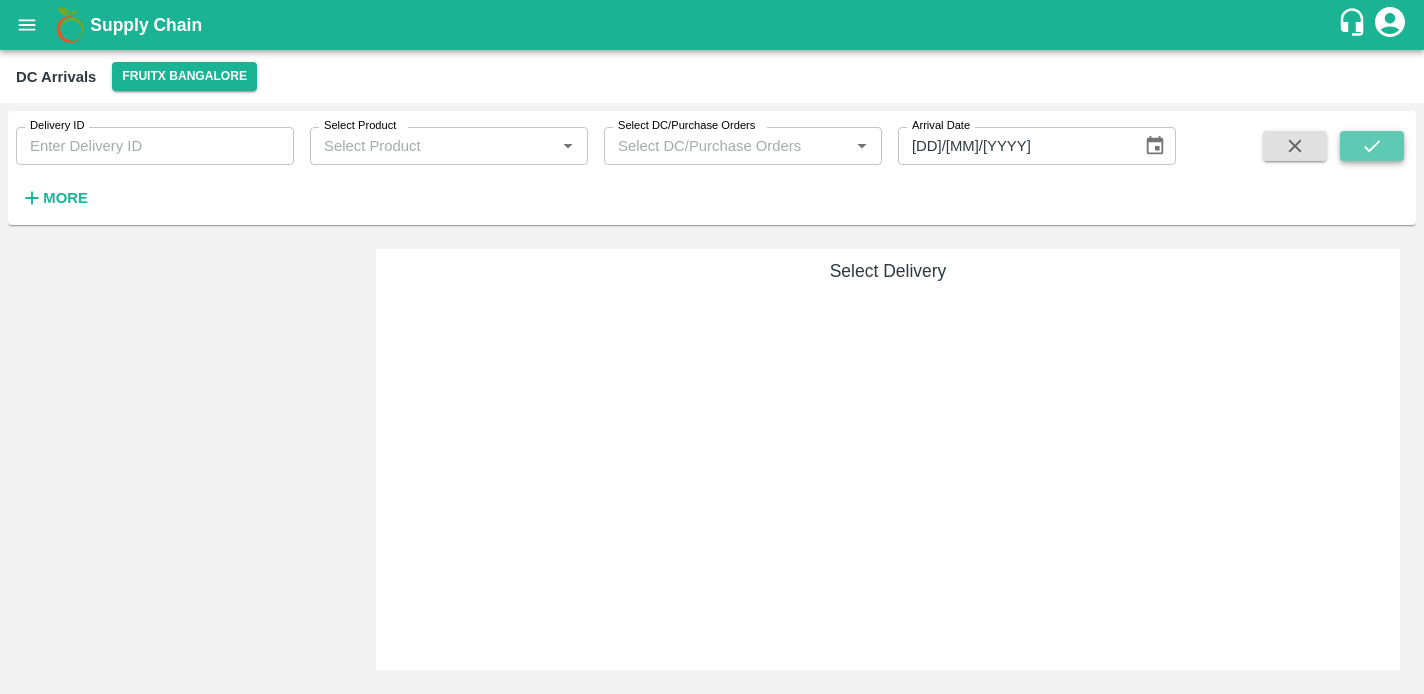 click 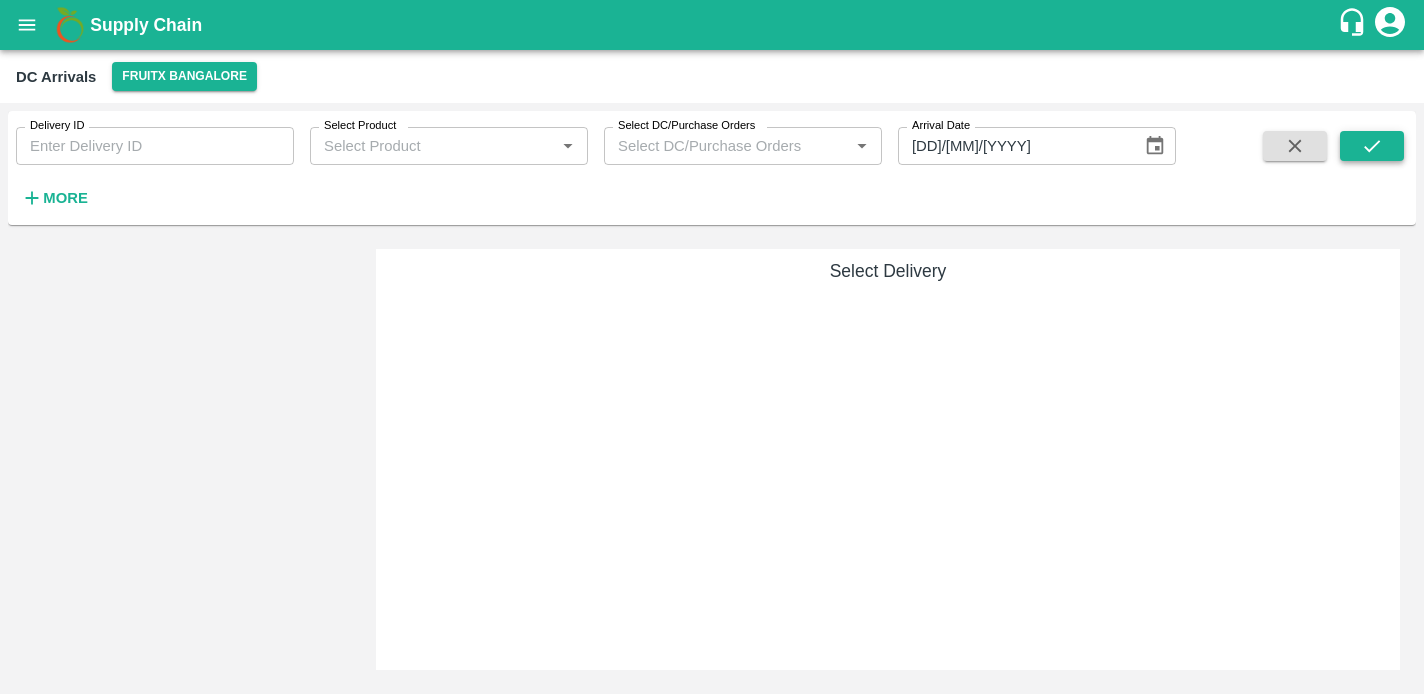 click 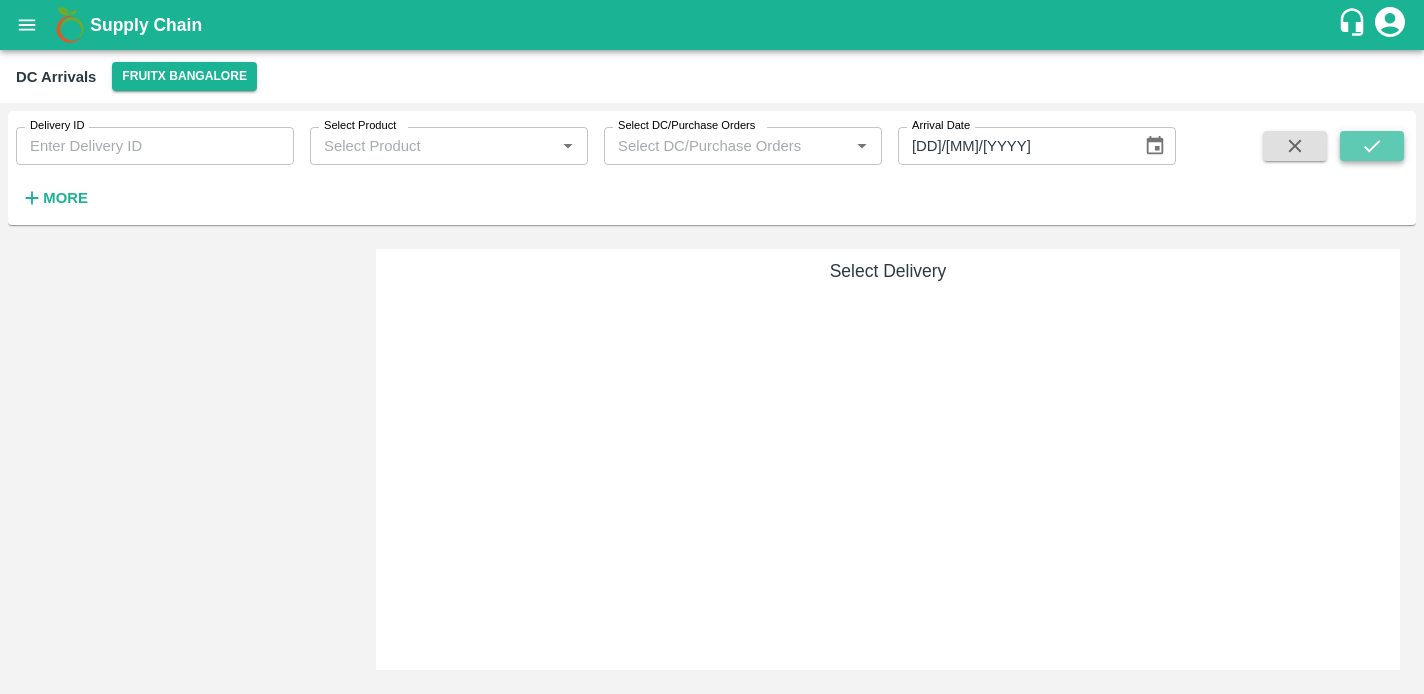 click 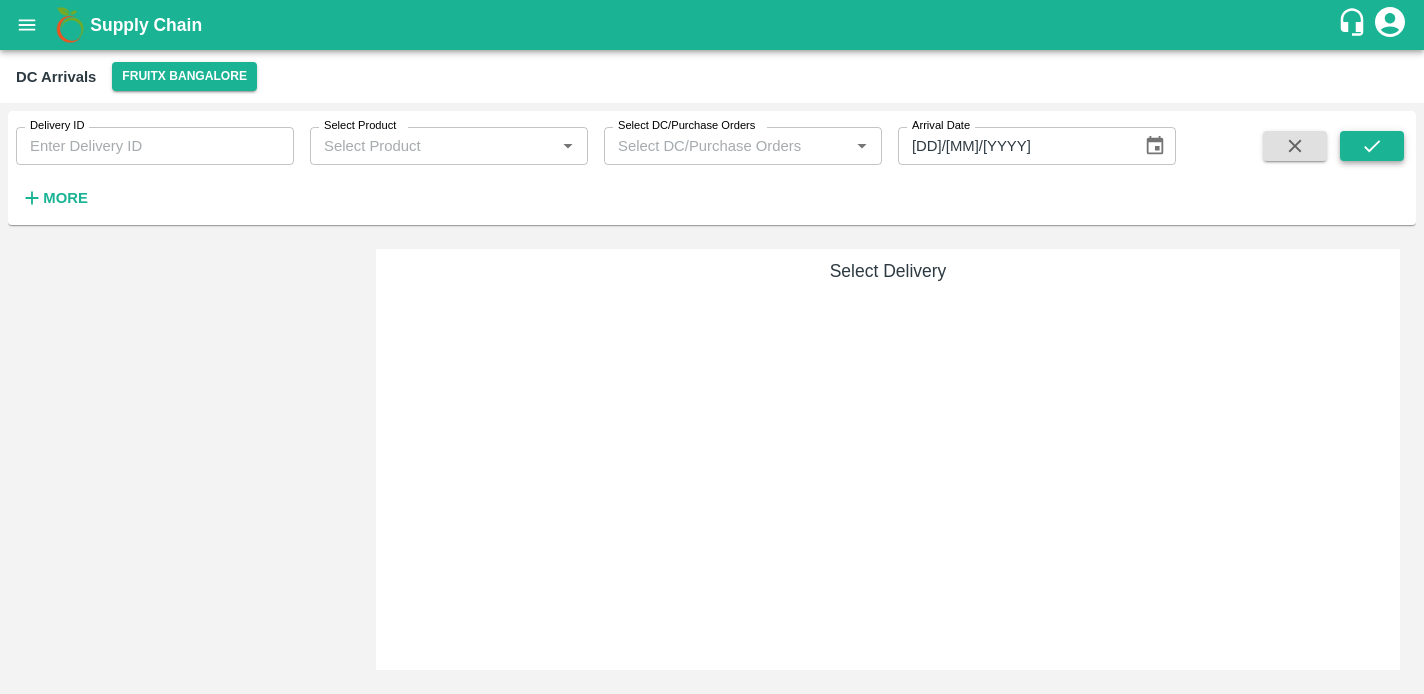 click 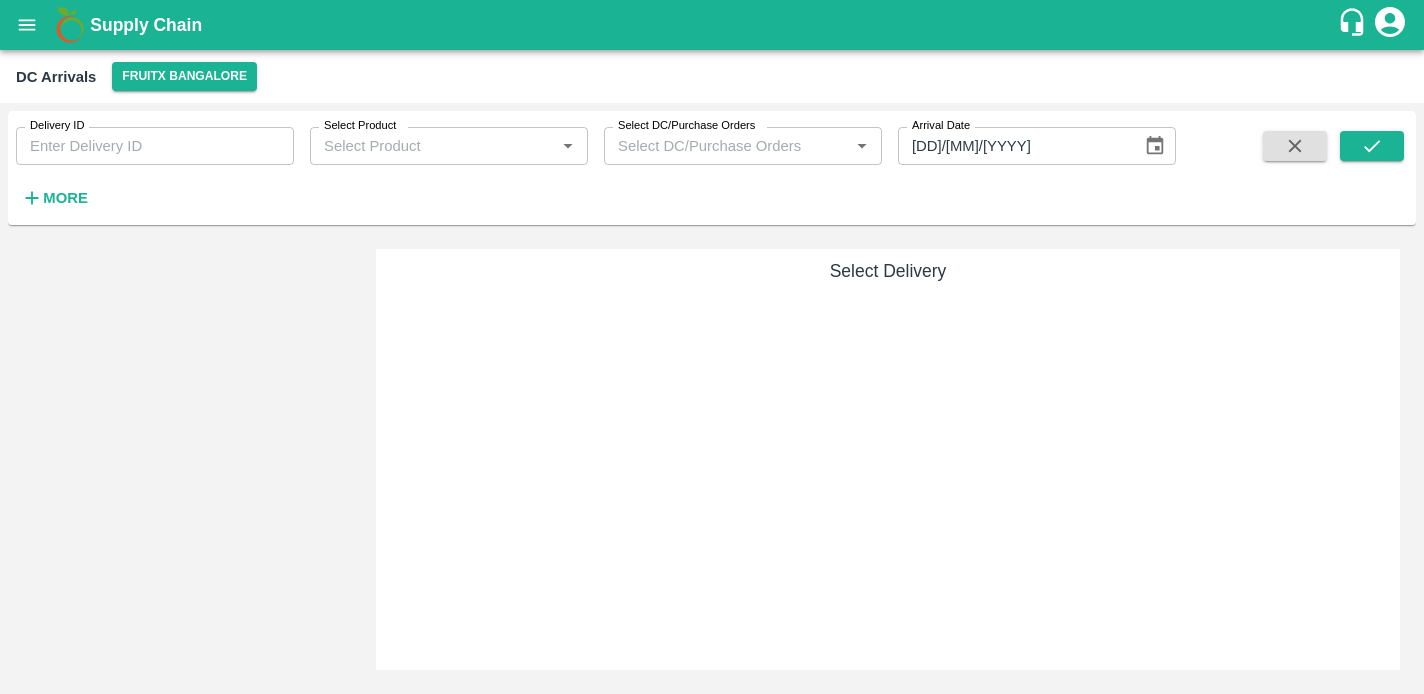 click 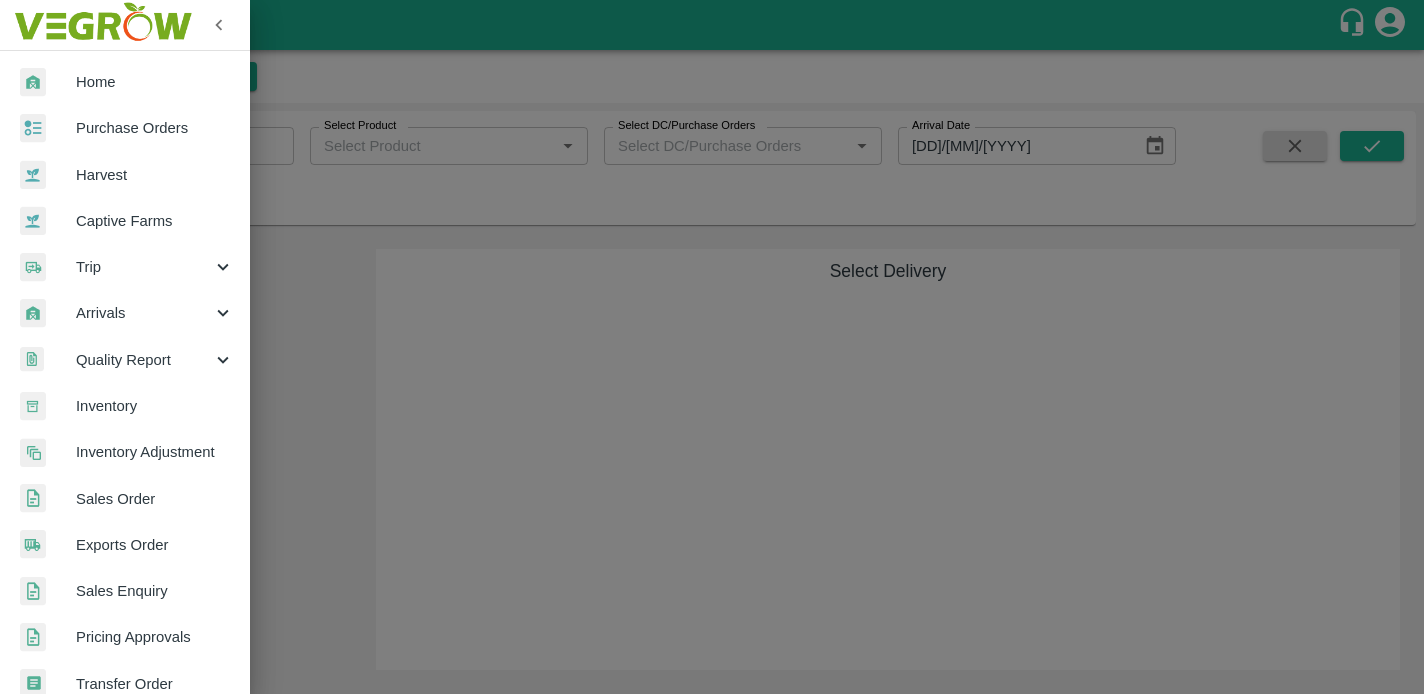 click on "Purchase Orders" at bounding box center [155, 128] 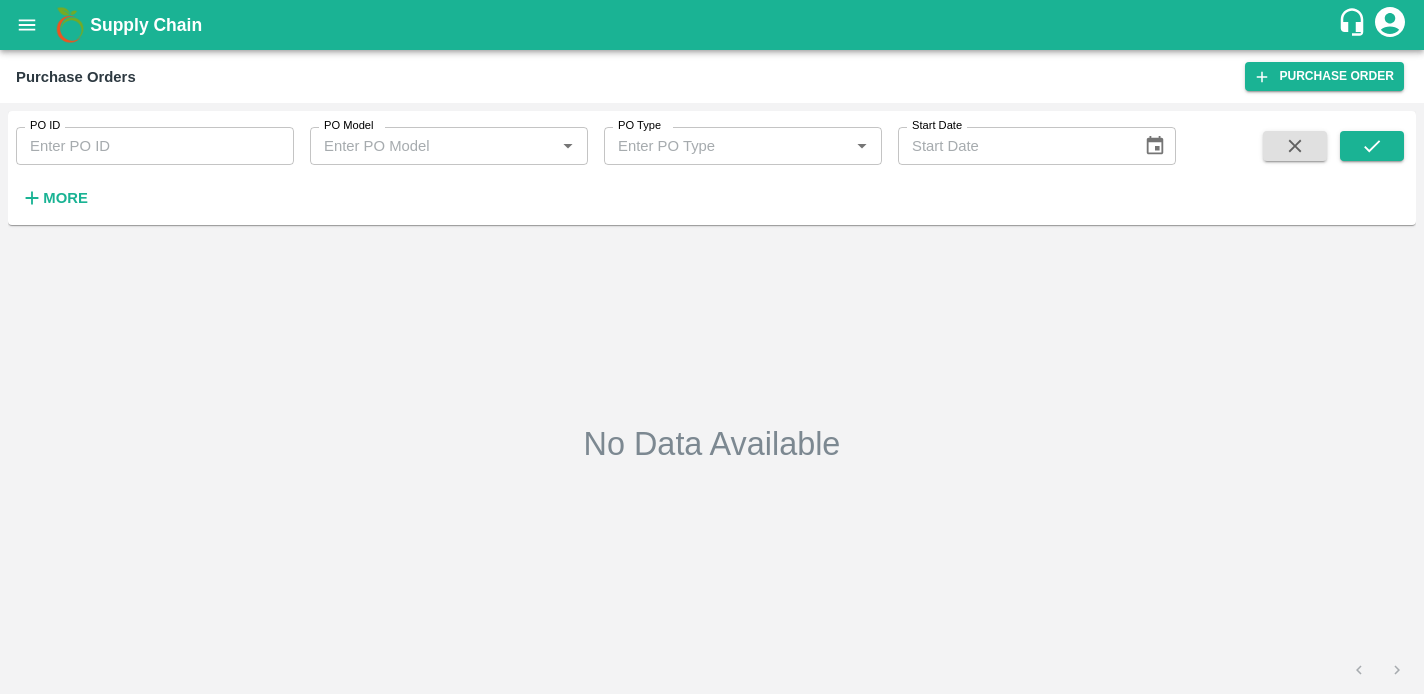 click on "Supply Chain" at bounding box center [146, 25] 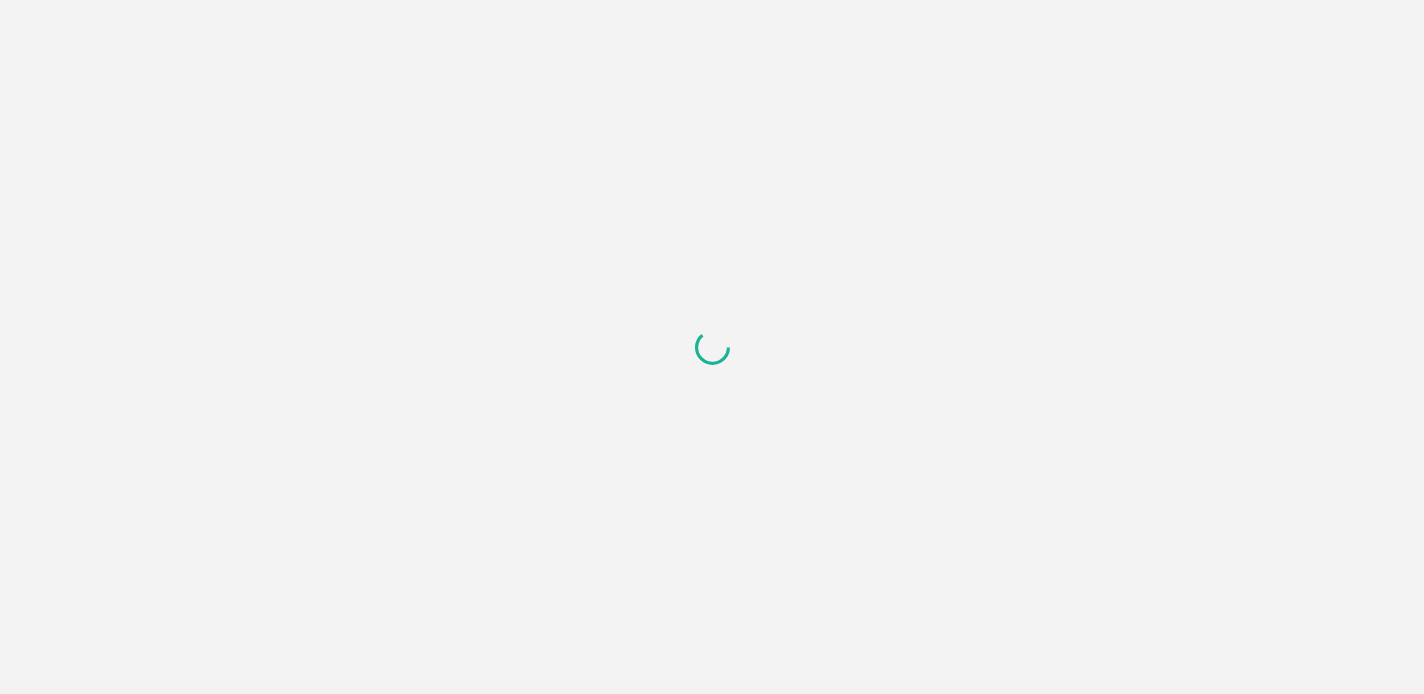 scroll, scrollTop: 0, scrollLeft: 0, axis: both 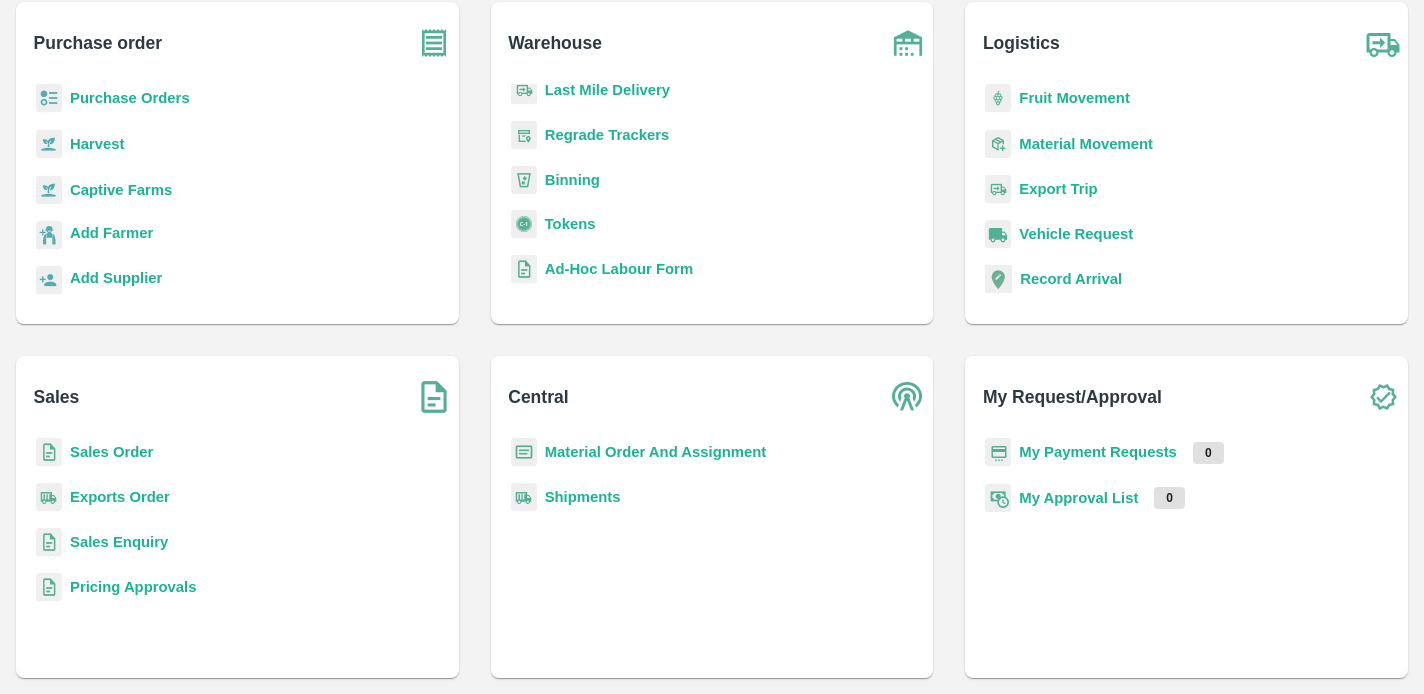 click on "Shipments" at bounding box center [583, 497] 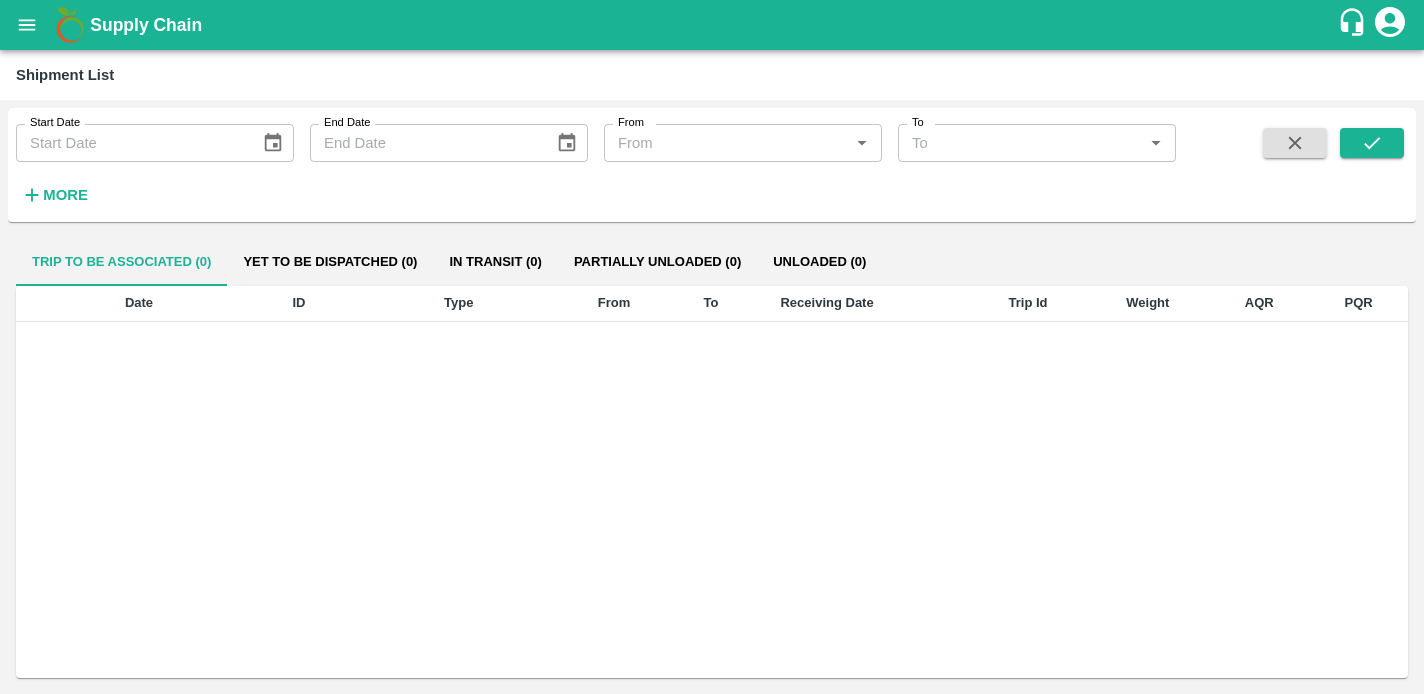 click on "Supply Chain" at bounding box center [146, 25] 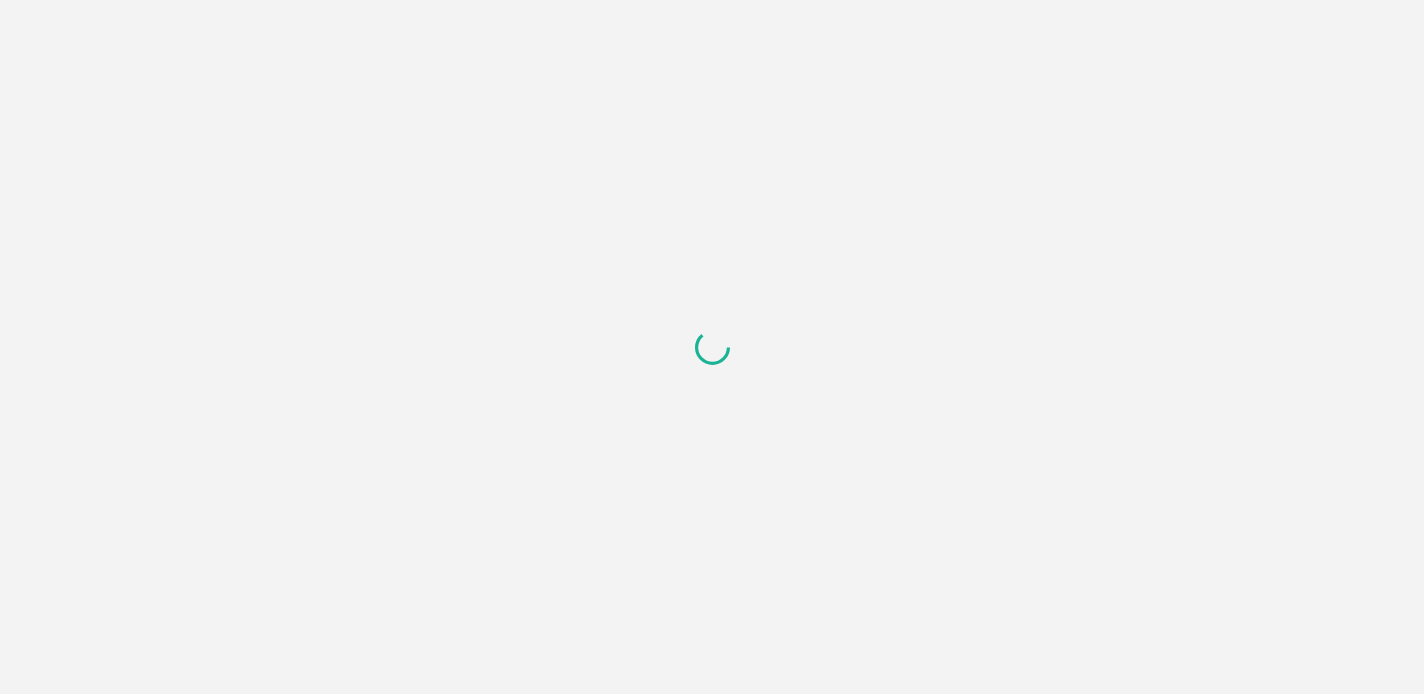 scroll, scrollTop: 0, scrollLeft: 0, axis: both 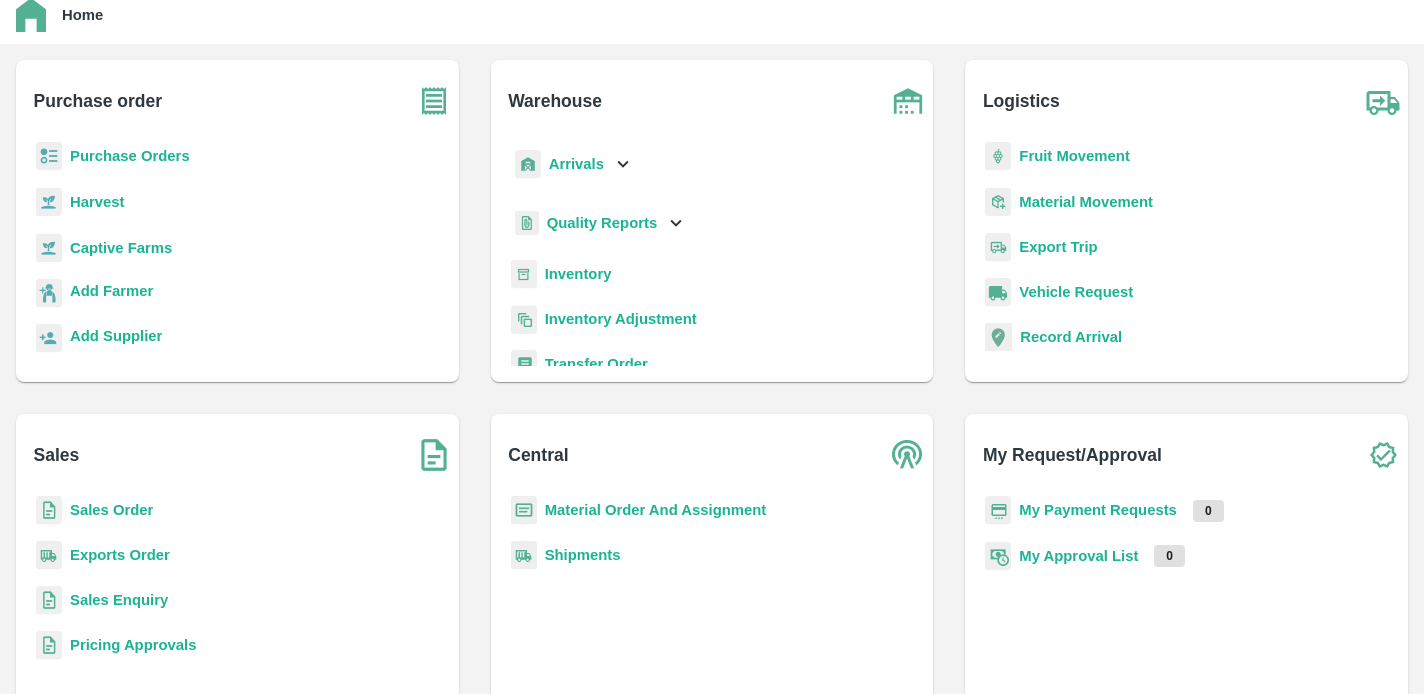 click 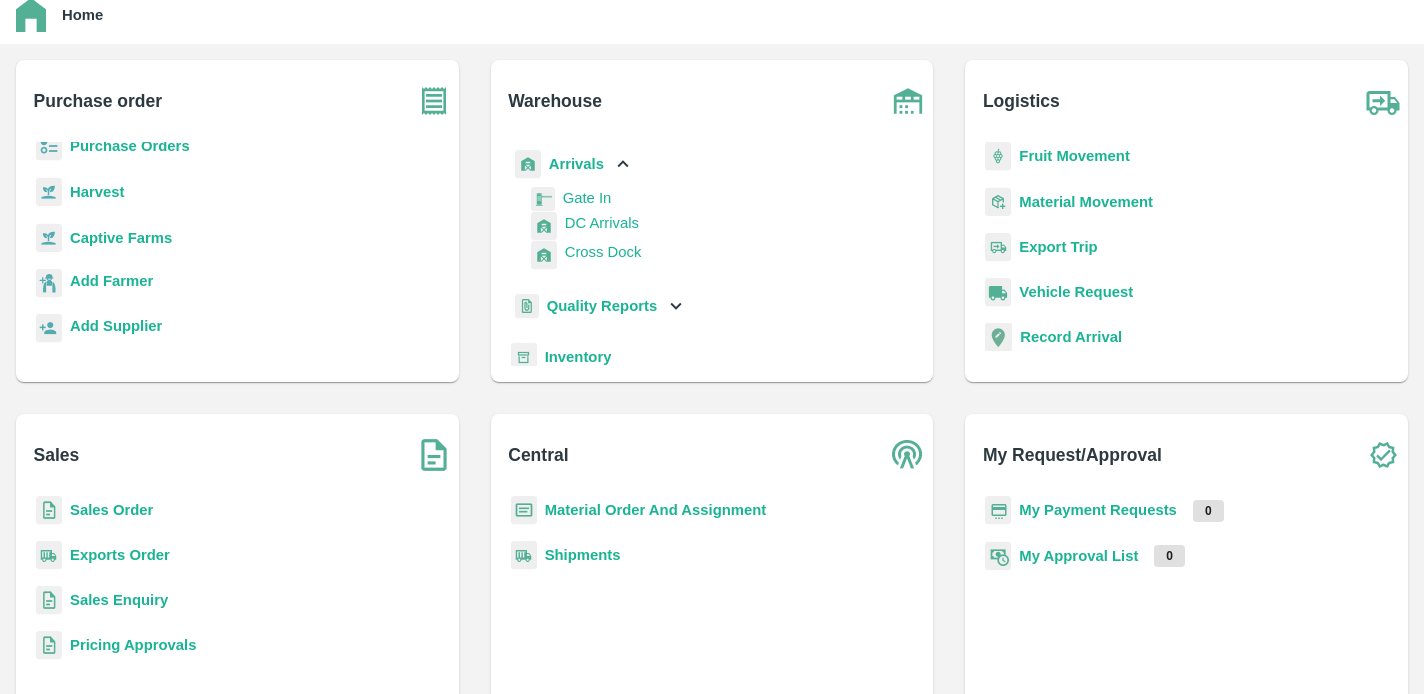 scroll, scrollTop: 0, scrollLeft: 0, axis: both 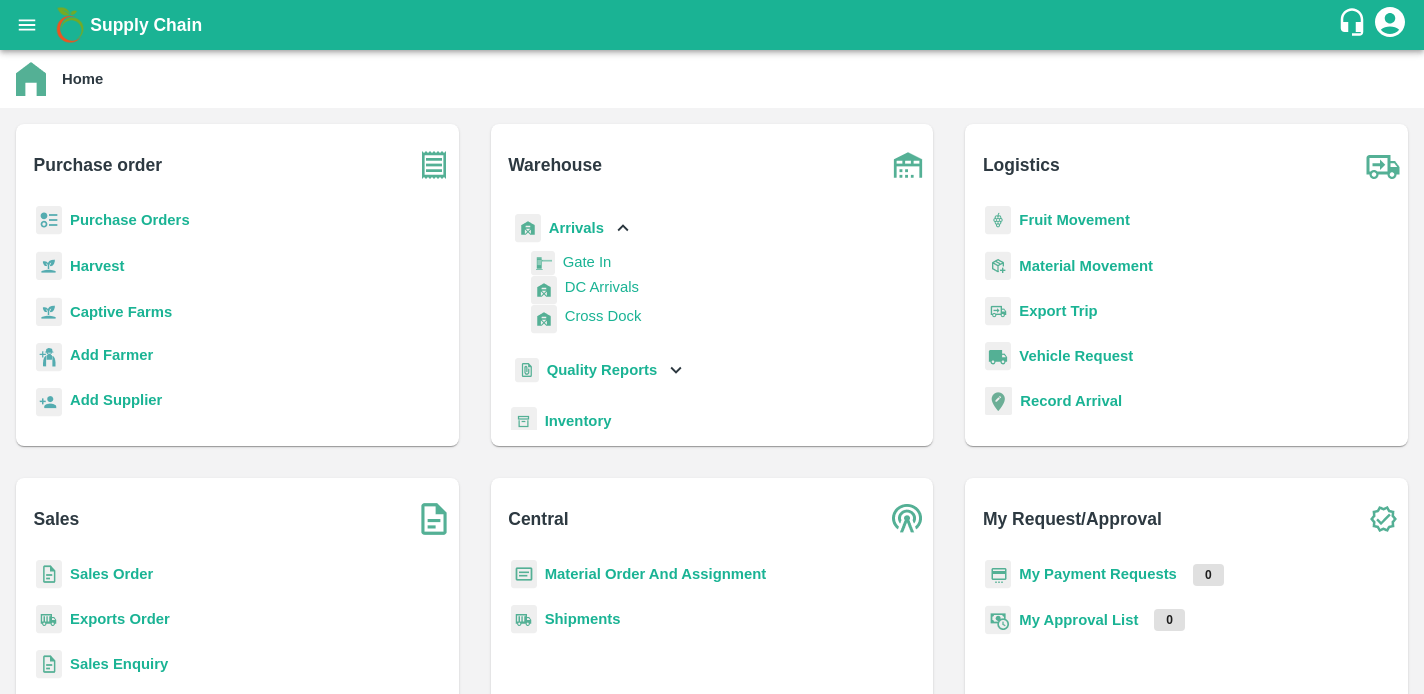 click on "DC Arrivals" at bounding box center [602, 287] 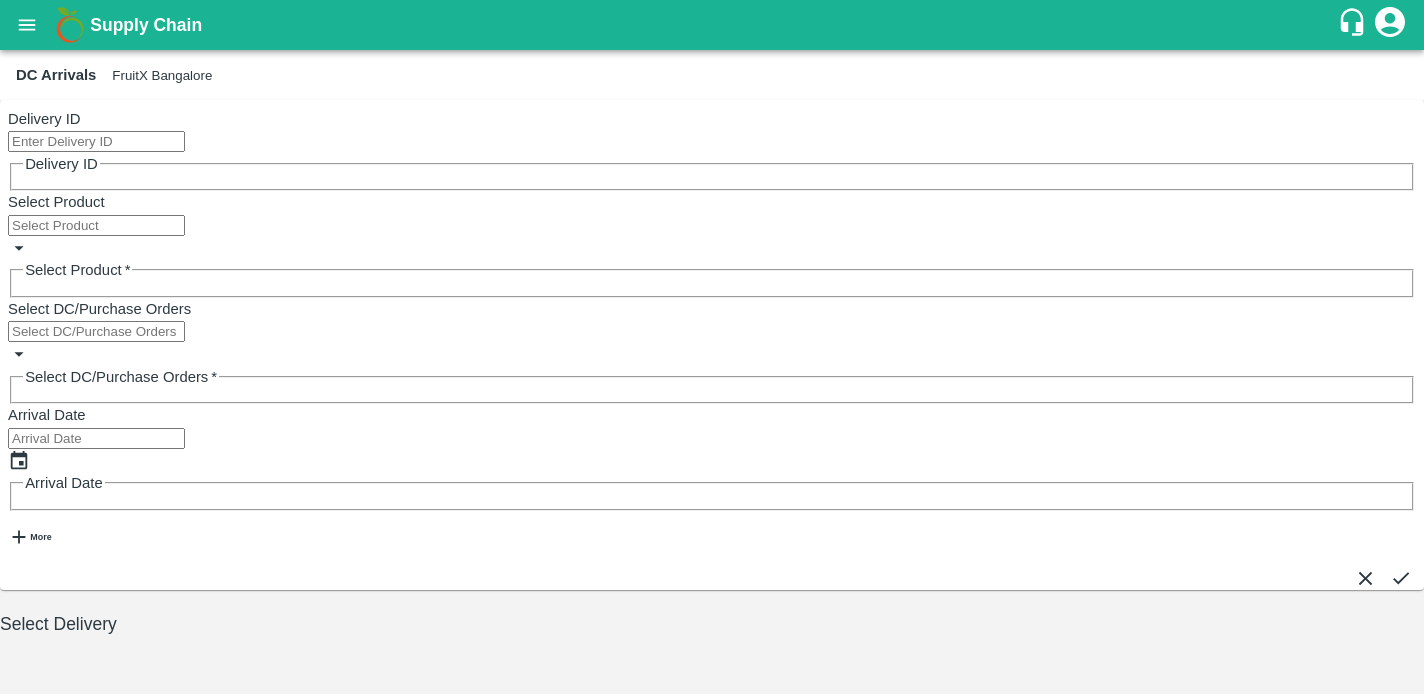 type on "DD/MM/YYYY" 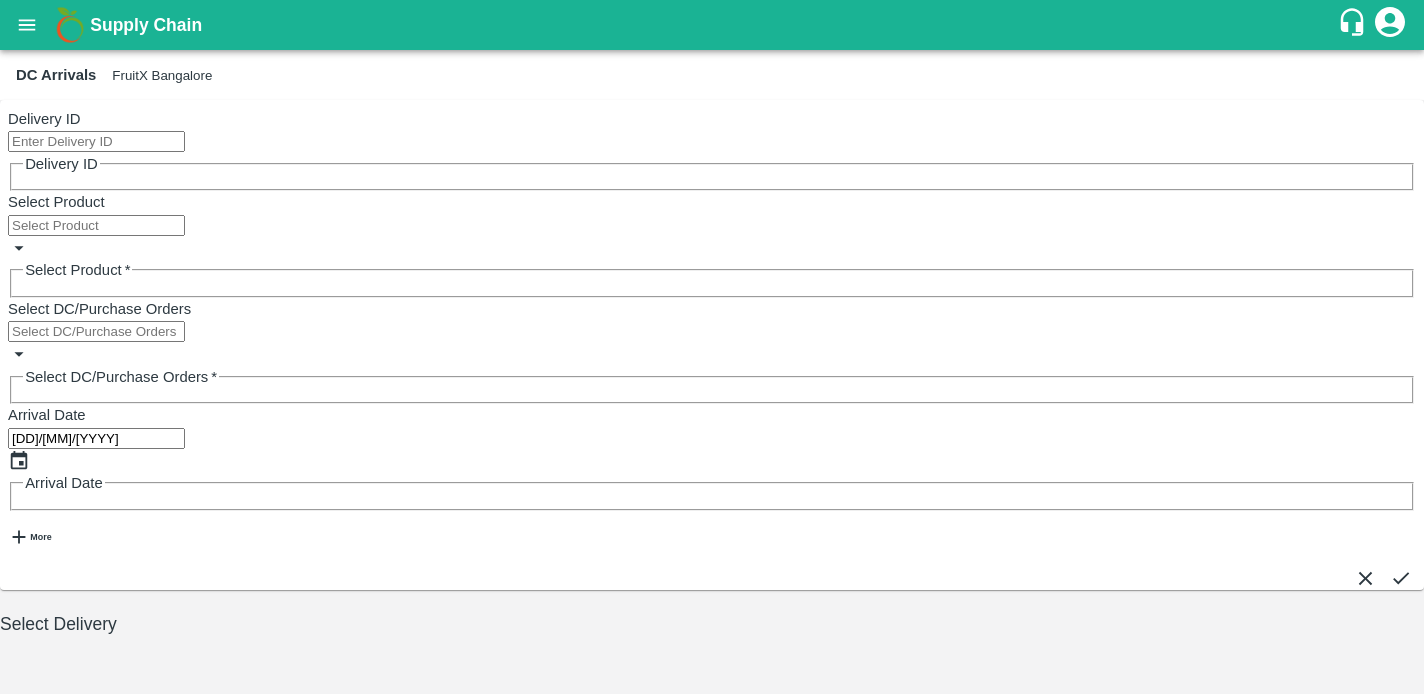 click on "DD/MM/YYYY" at bounding box center [96, 438] 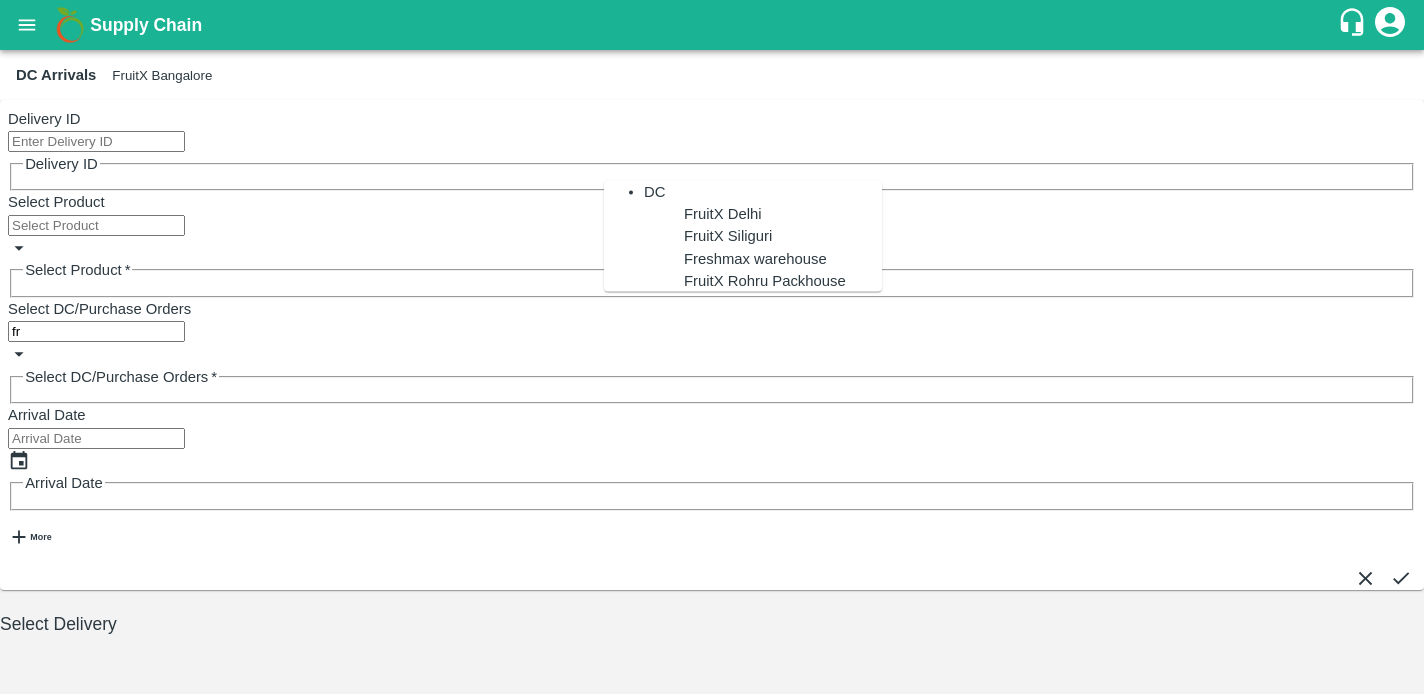 type on "f" 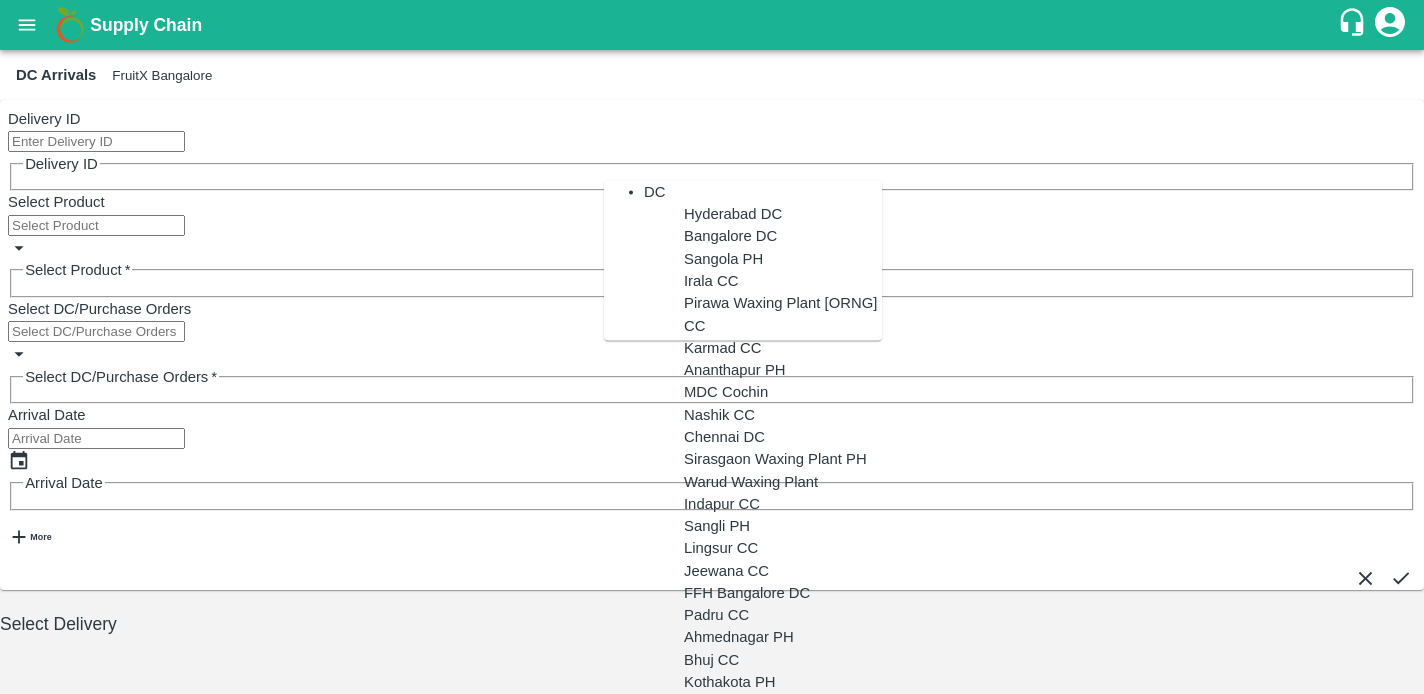 scroll, scrollTop: 2602, scrollLeft: 0, axis: vertical 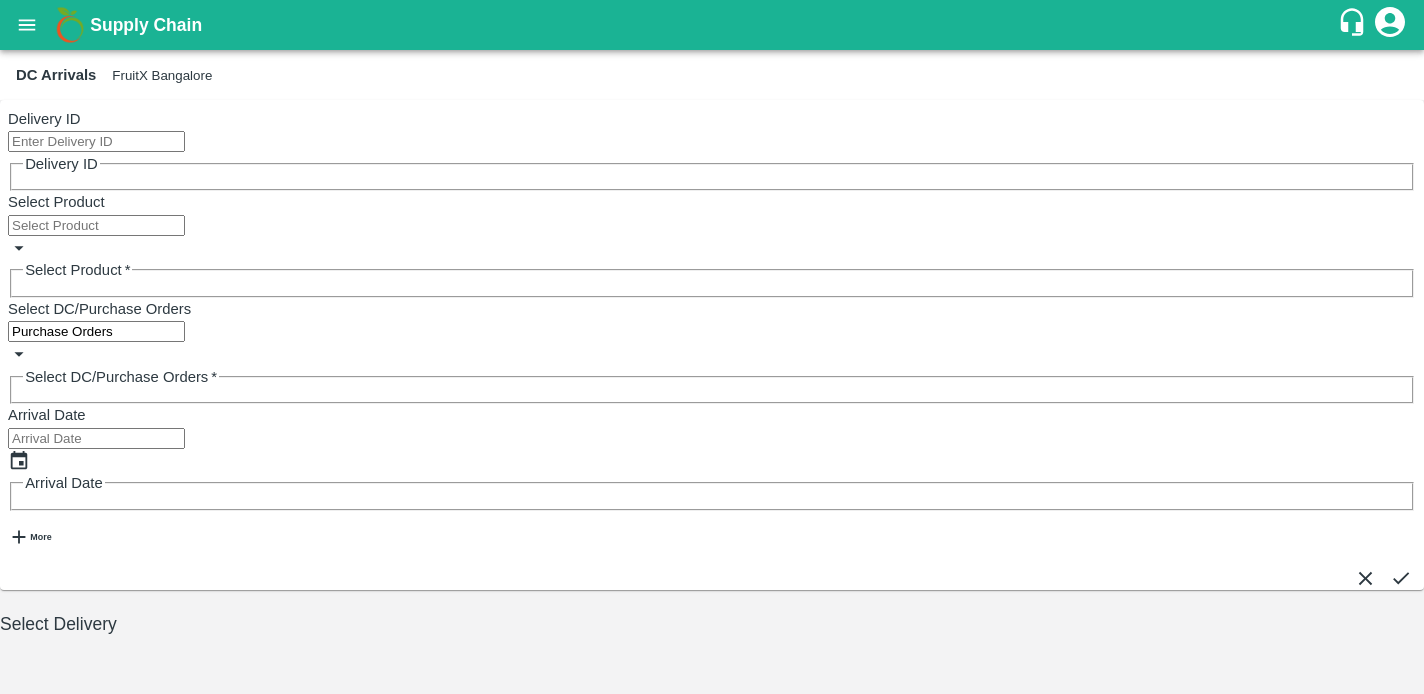 click at bounding box center (1401, 578) 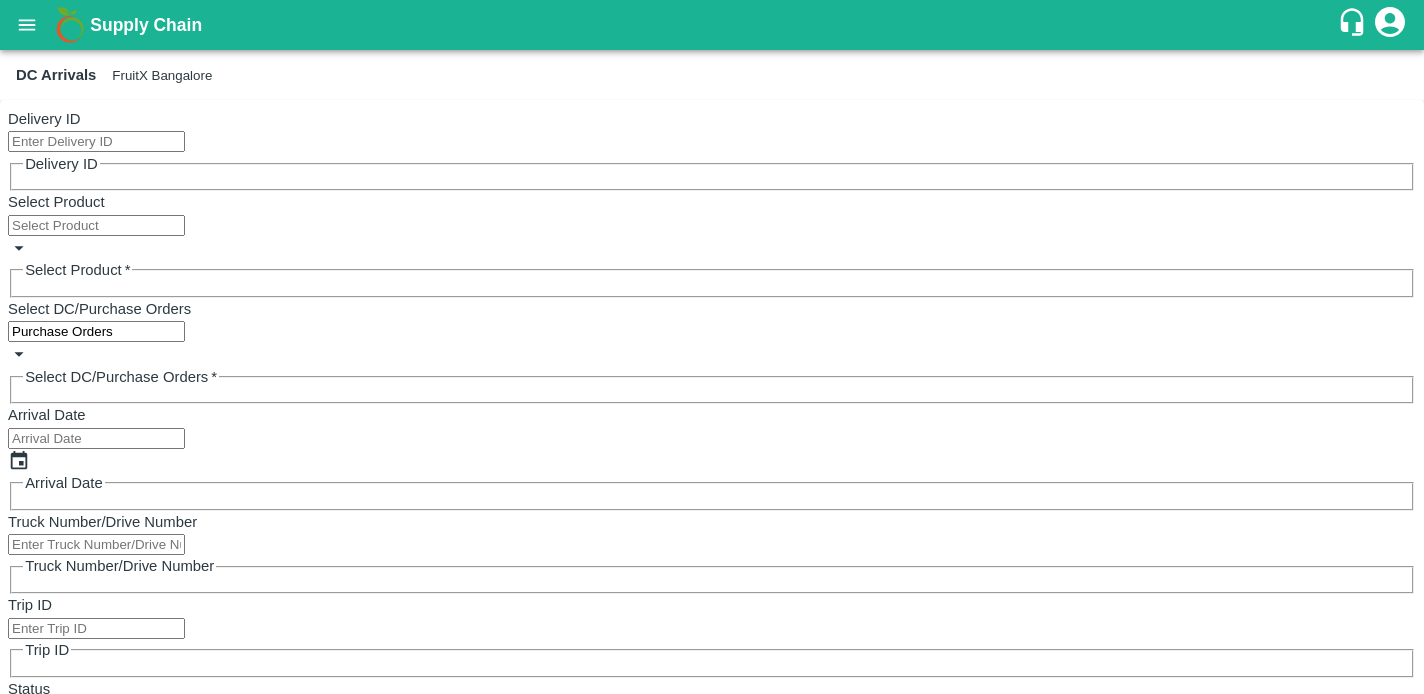 click on "Truck Number/Drive Number" at bounding box center [96, 544] 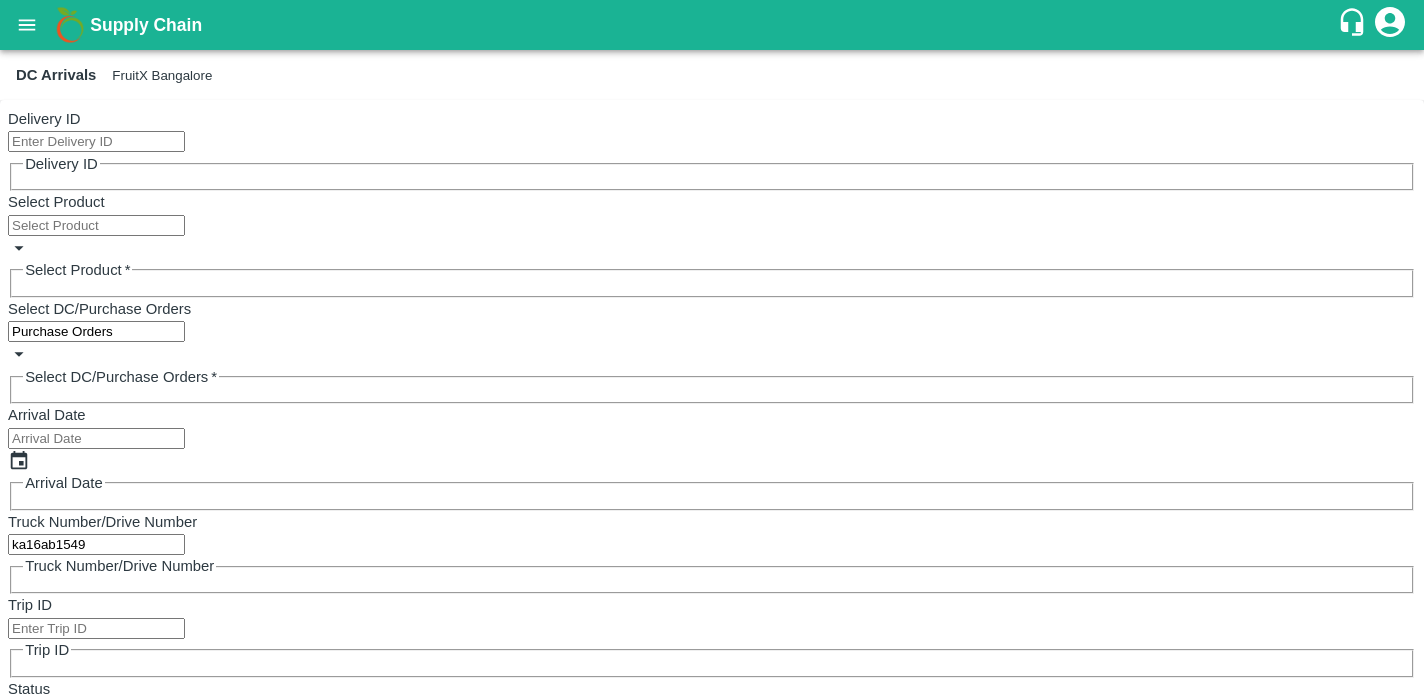 type on "ka16ab1549" 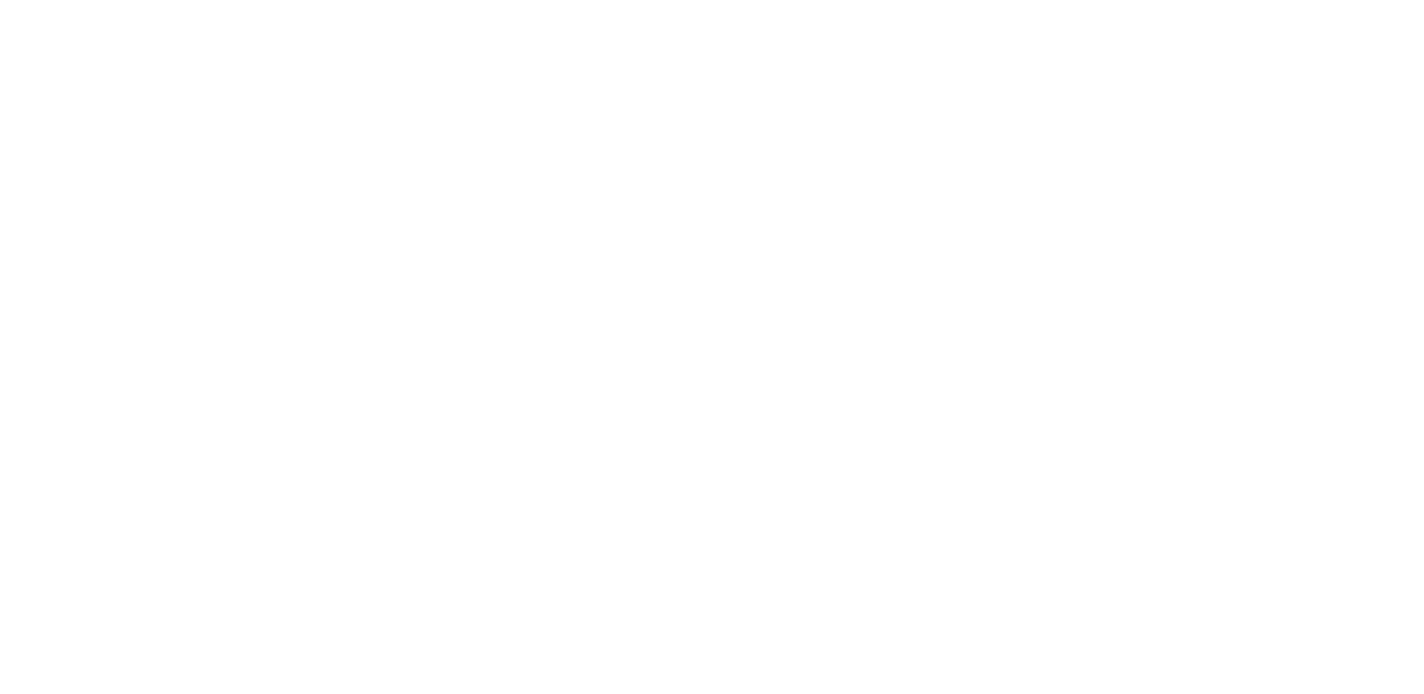 scroll, scrollTop: 0, scrollLeft: 0, axis: both 